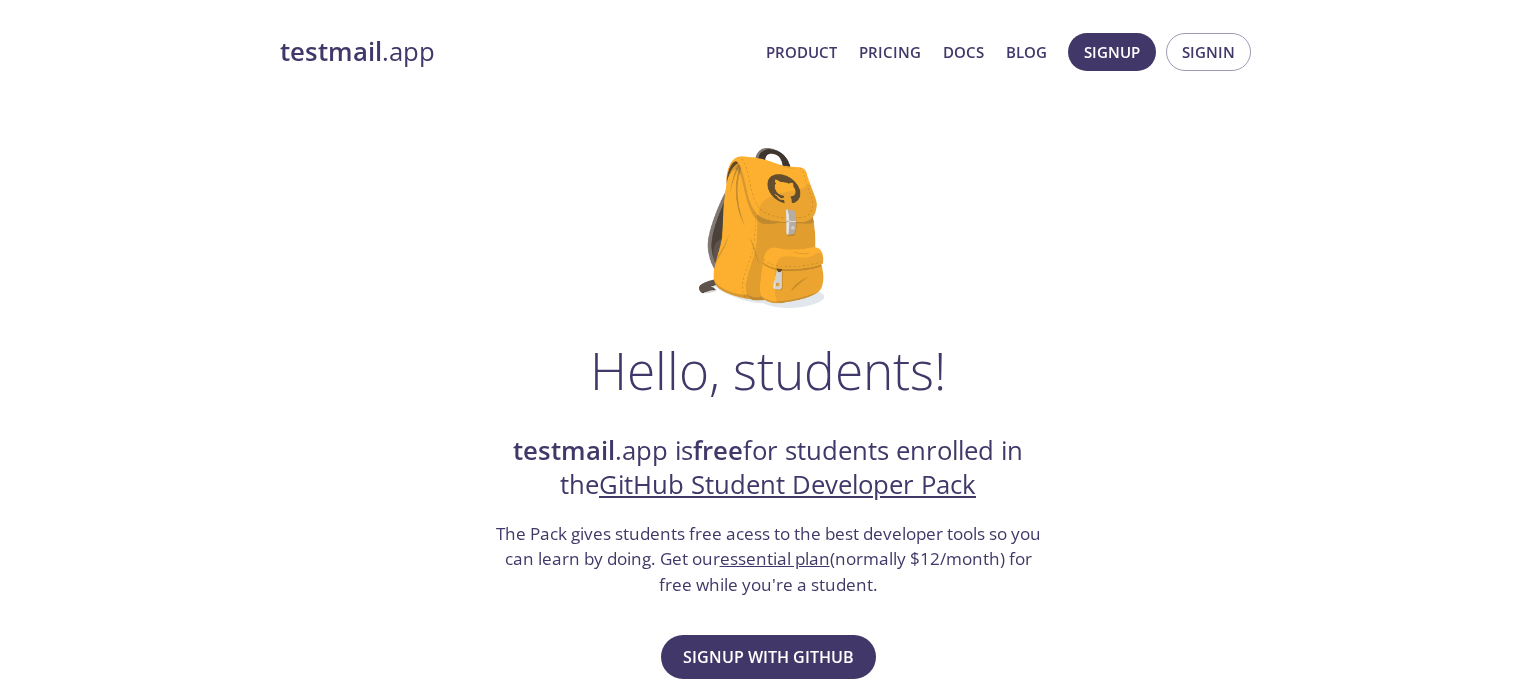 scroll, scrollTop: 376, scrollLeft: 0, axis: vertical 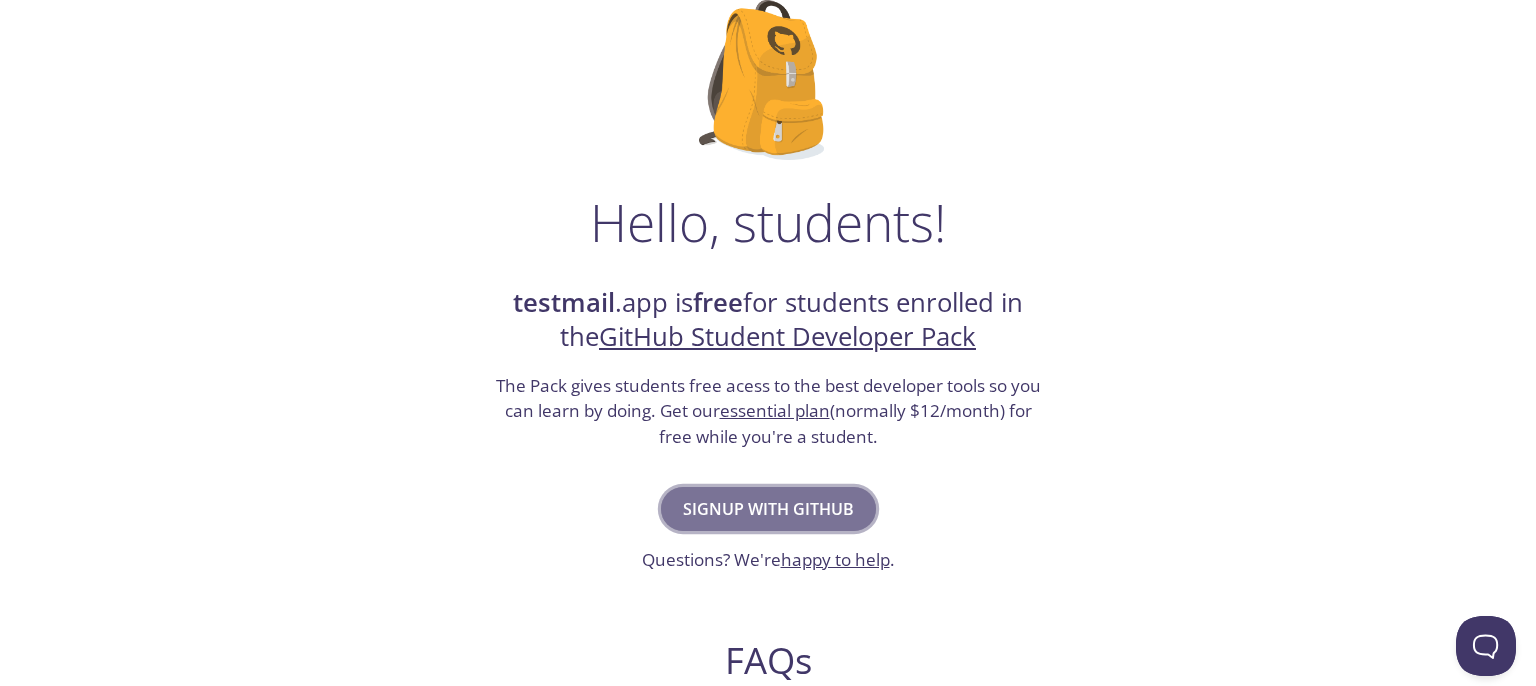 click on "Signup with GitHub" at bounding box center (768, 509) 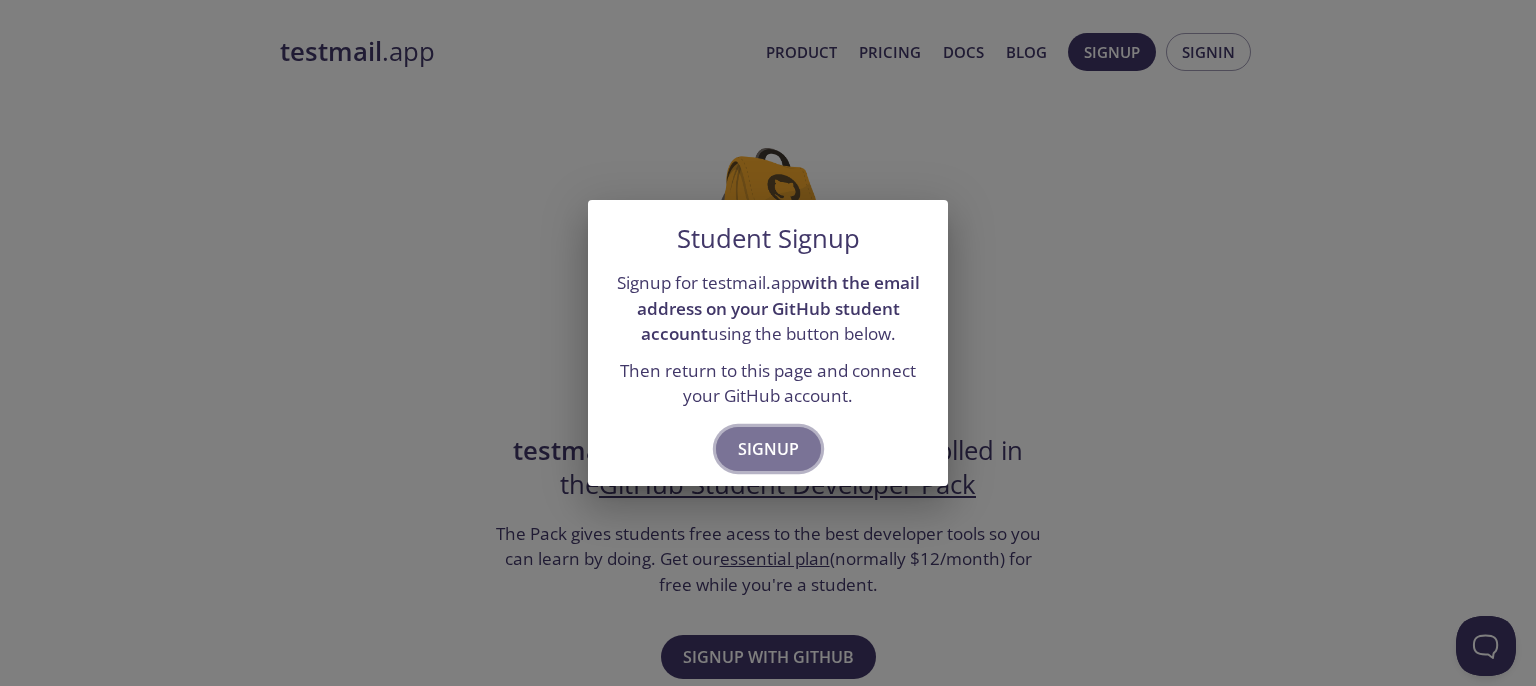 click on "Signup" at bounding box center (768, 449) 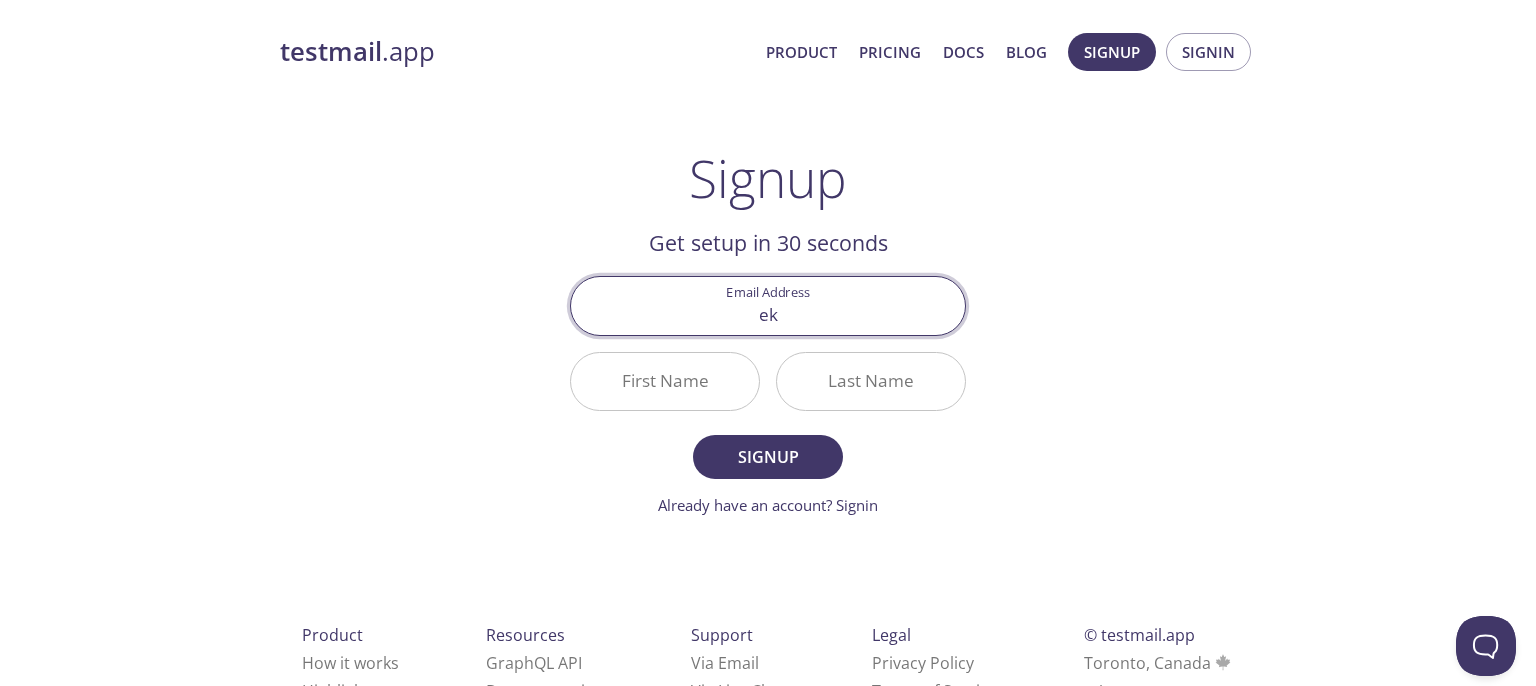 type on "[EMAIL]" 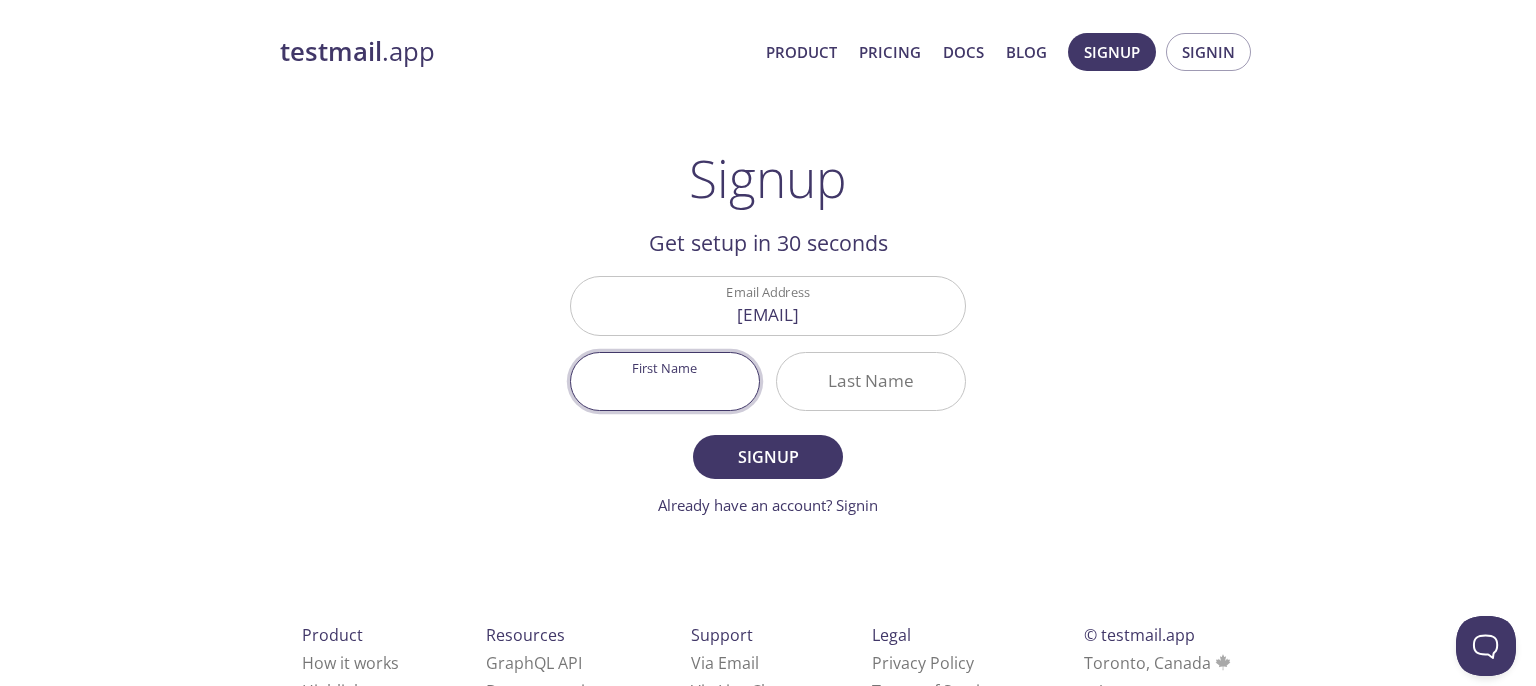 click on "First Name" at bounding box center [665, 381] 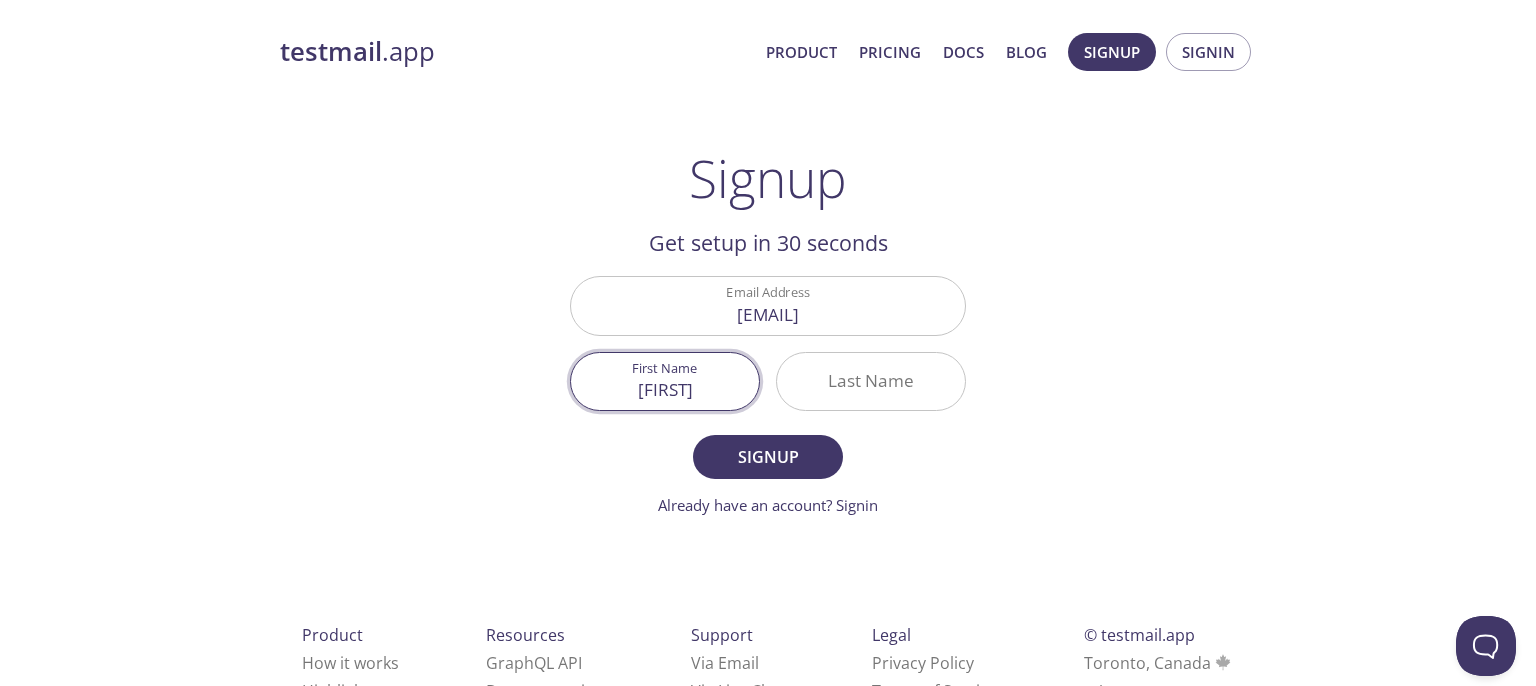 type on "[FIRST]" 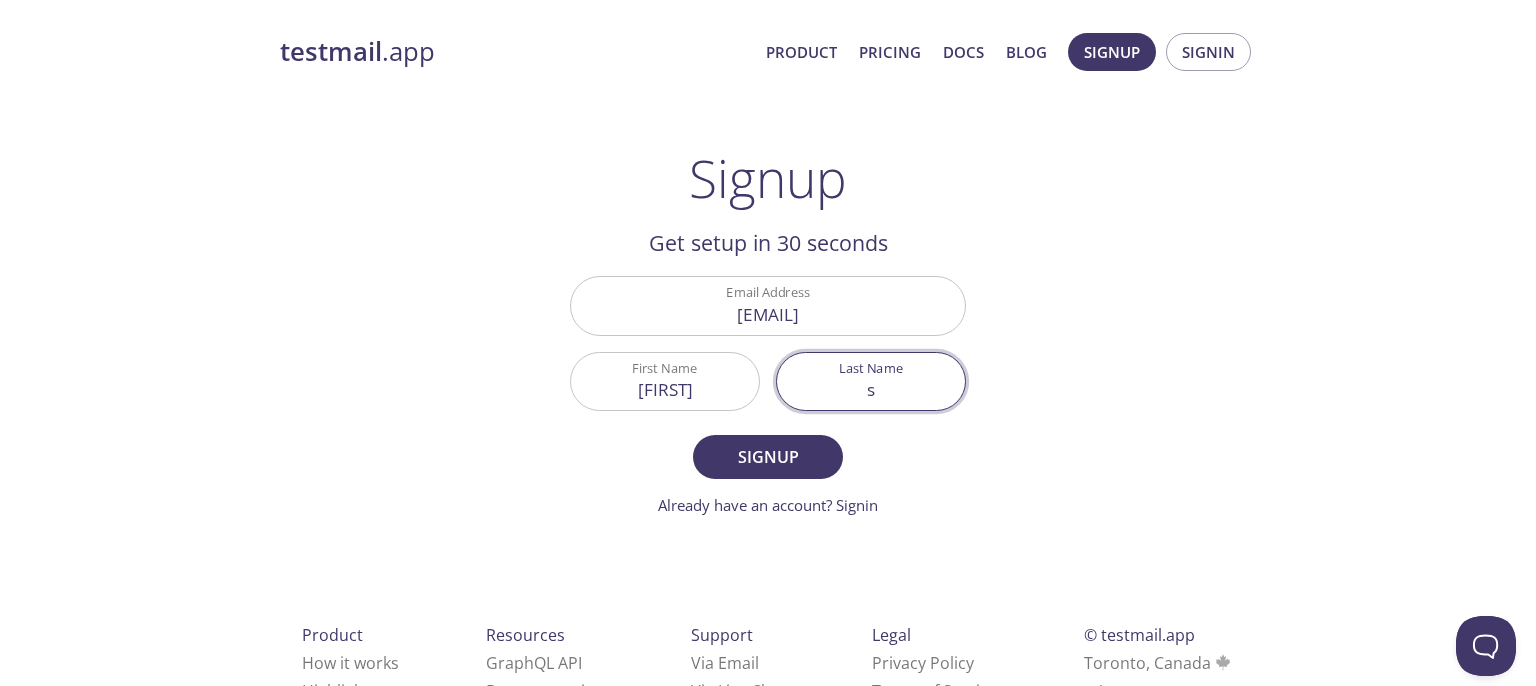 click on "s" at bounding box center (871, 381) 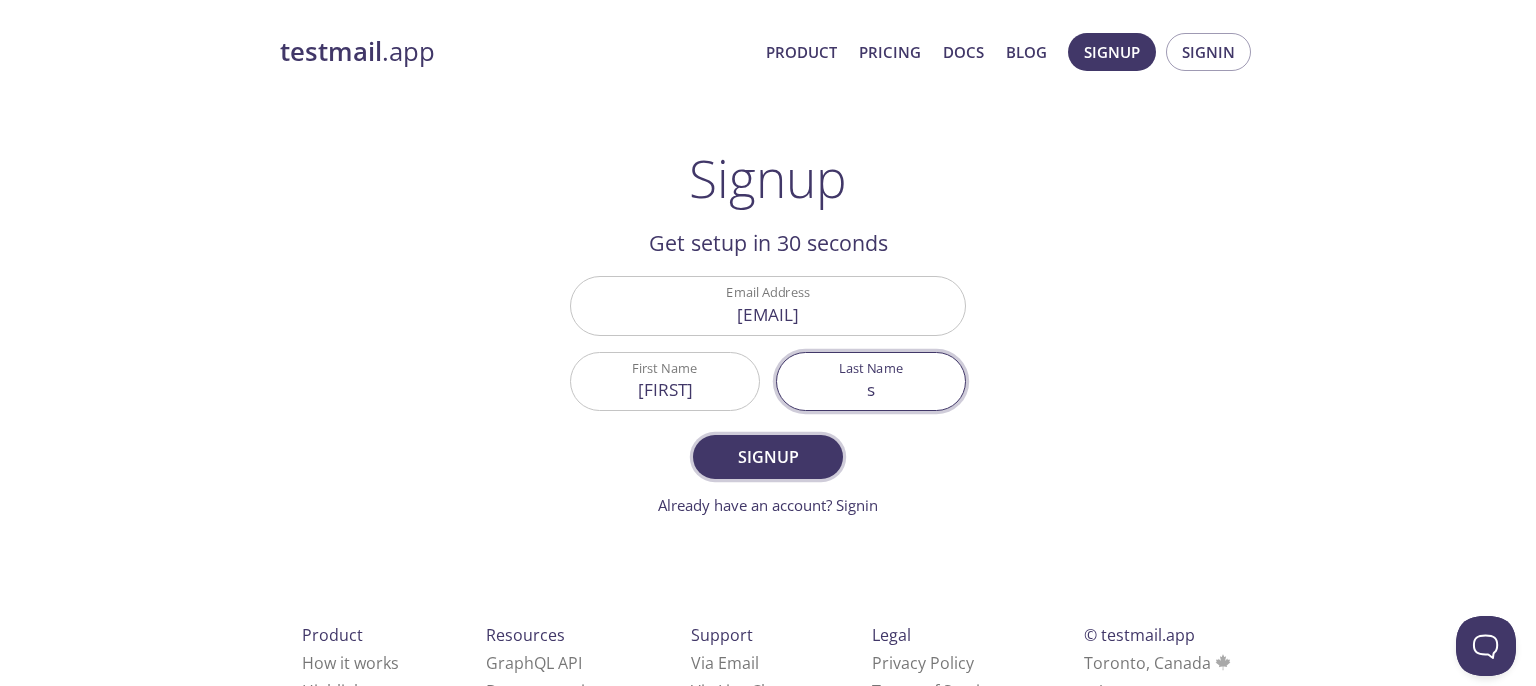 type on "s" 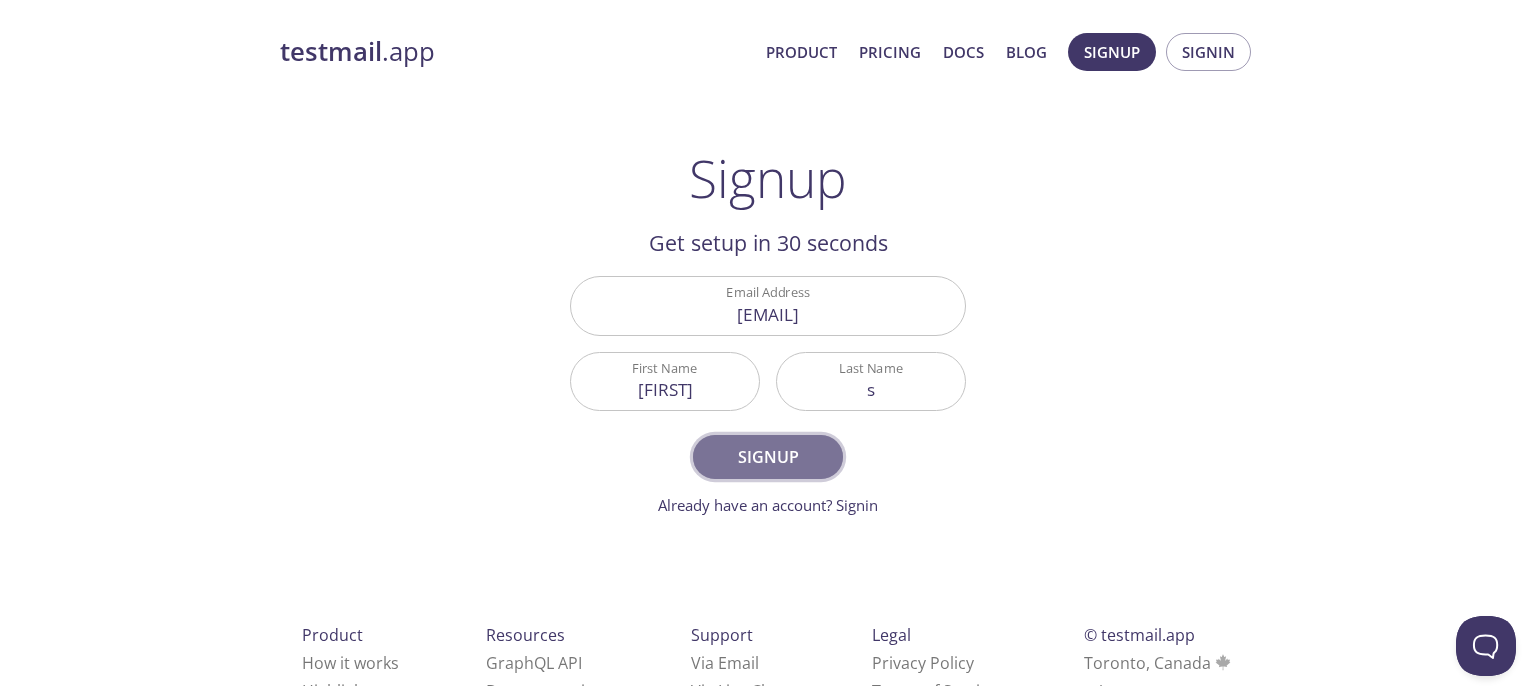 click on "Signup" at bounding box center (768, 457) 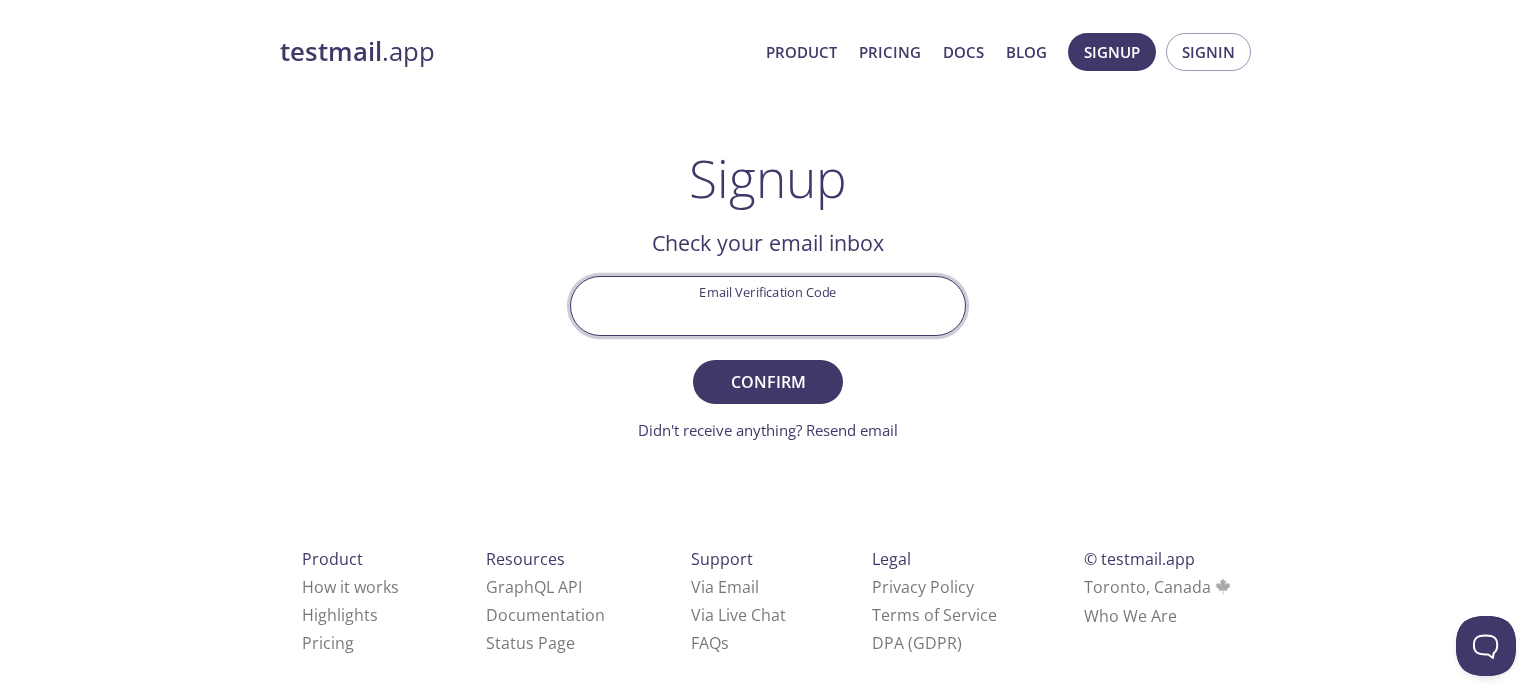 click on "Email Verification Code" at bounding box center (768, 305) 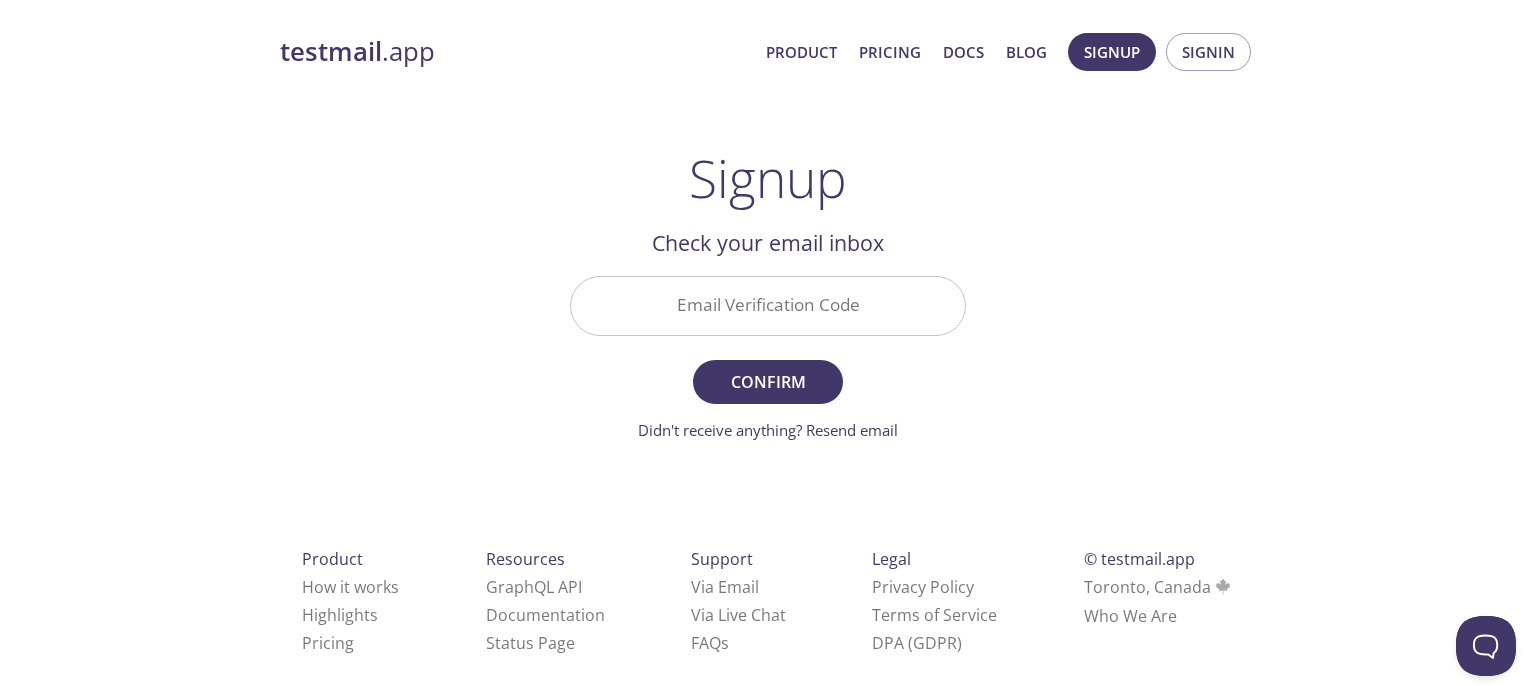click on "testmail .app Product Pricing Docs Blog Signup Signin Signup Get setup in 30 seconds Email Address ekthar.xd@gmail.com First Name Junaid Last Name s Signup Already have an account? Signin Check your email inbox Email Verification Code Confirm Didn't receive anything? Resend email Product How it works Highlights Pricing Resources GraphQL API Documentation Status Page Support Via Email Via Live Chat FAQ s Legal Privacy Policy Terms of Service DPA (GDPR) © testmail.app Toronto, Canada Who We Are" at bounding box center (768, 366) 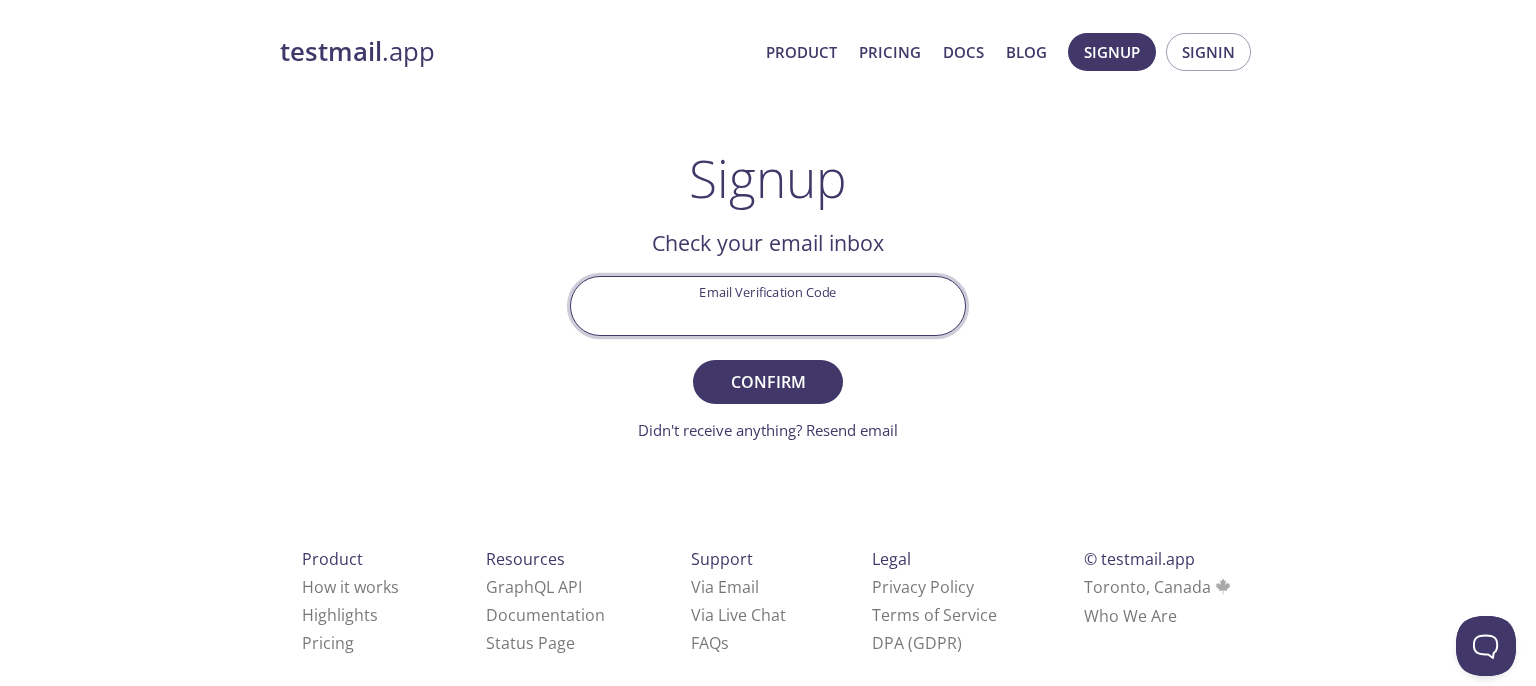 click on "Email Verification Code" at bounding box center (768, 305) 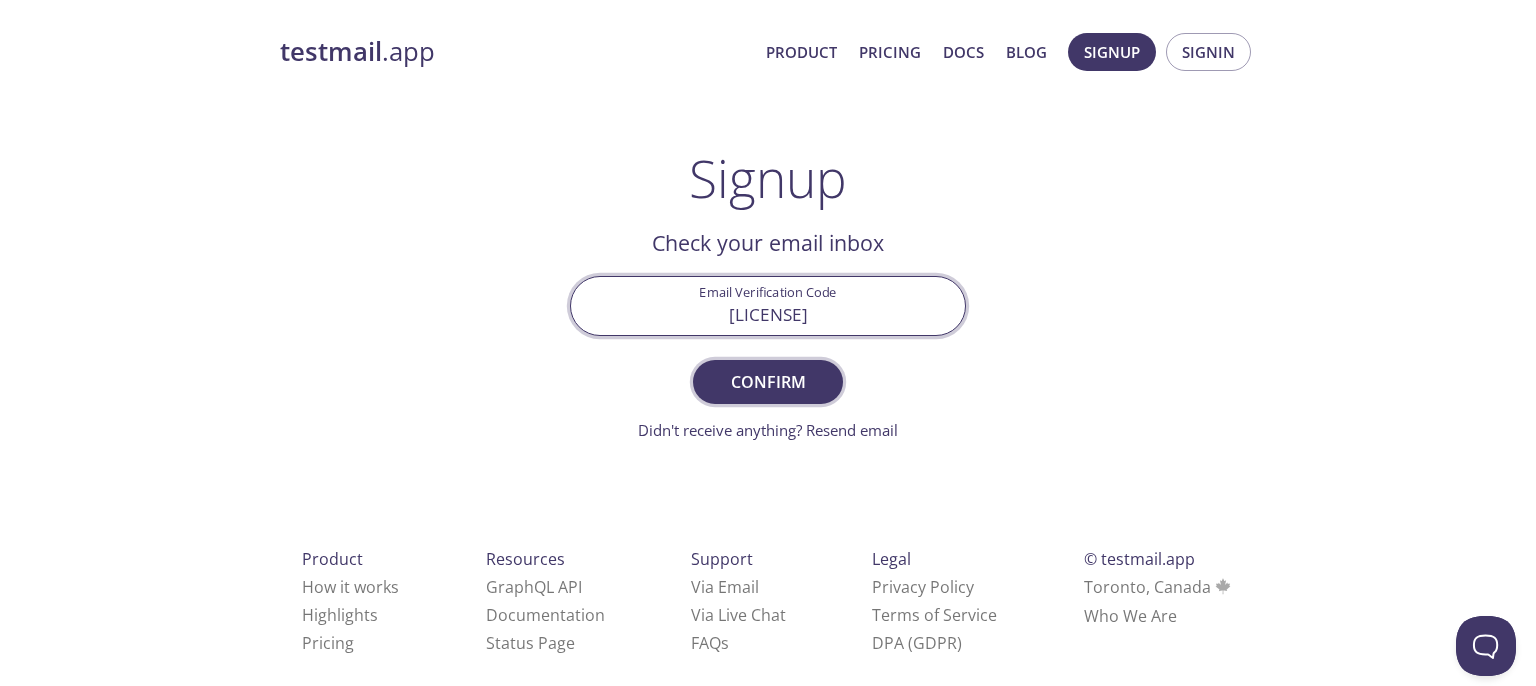 type on "KXL8JU6" 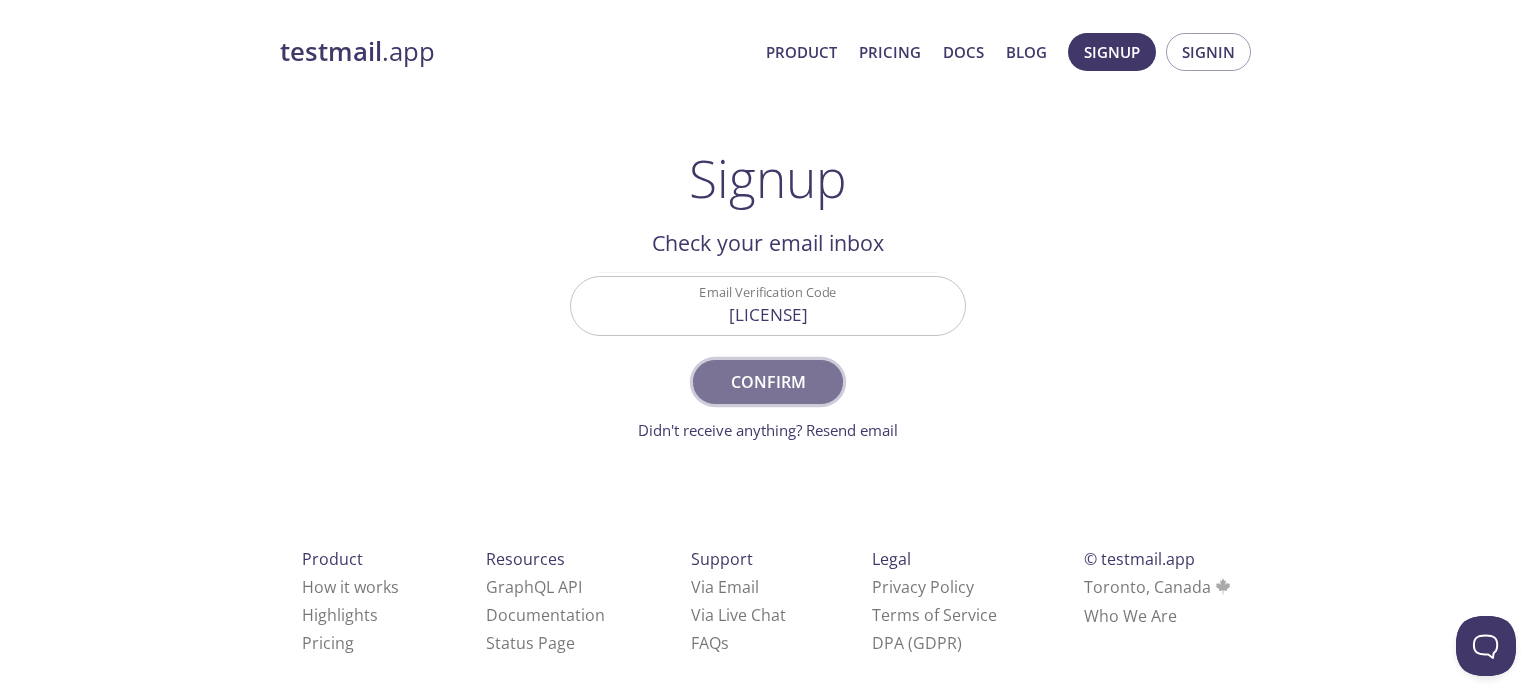 click on "Confirm" at bounding box center (768, 382) 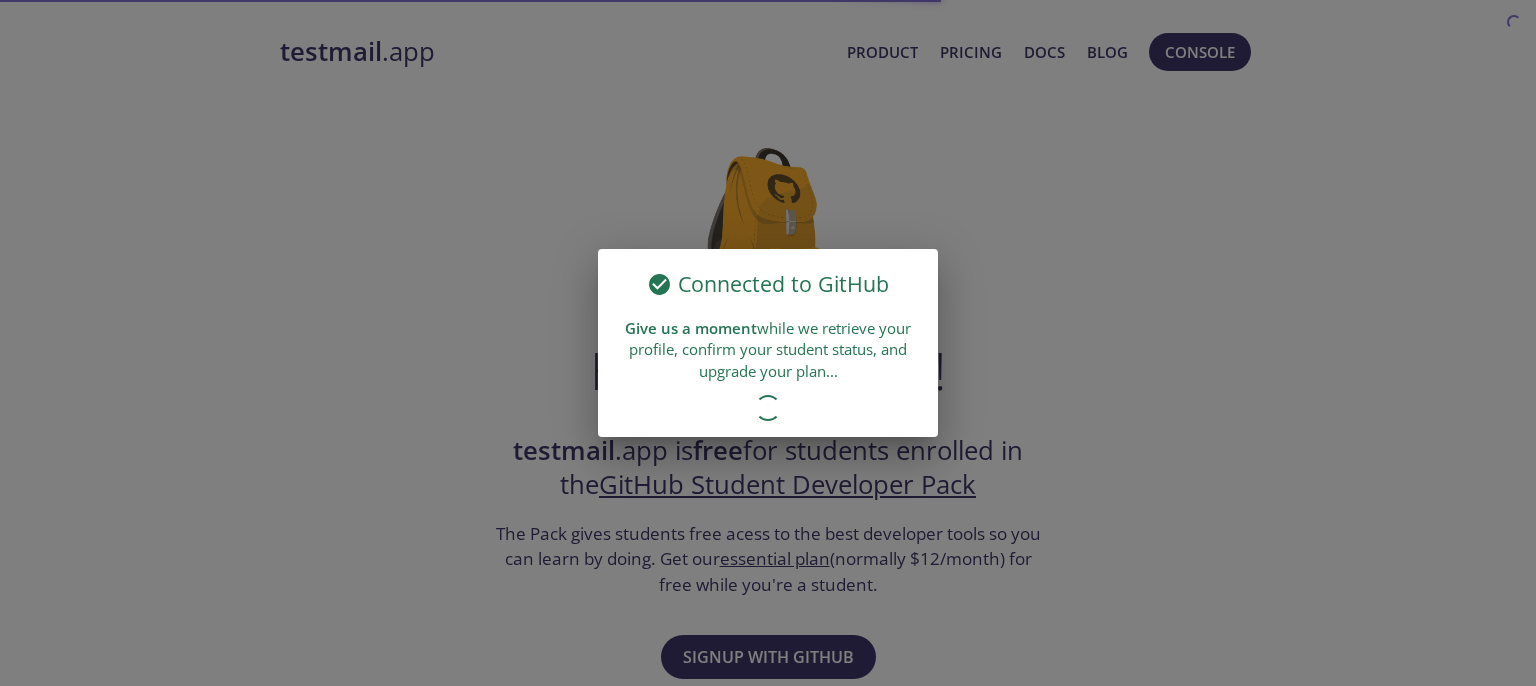 scroll, scrollTop: 0, scrollLeft: 0, axis: both 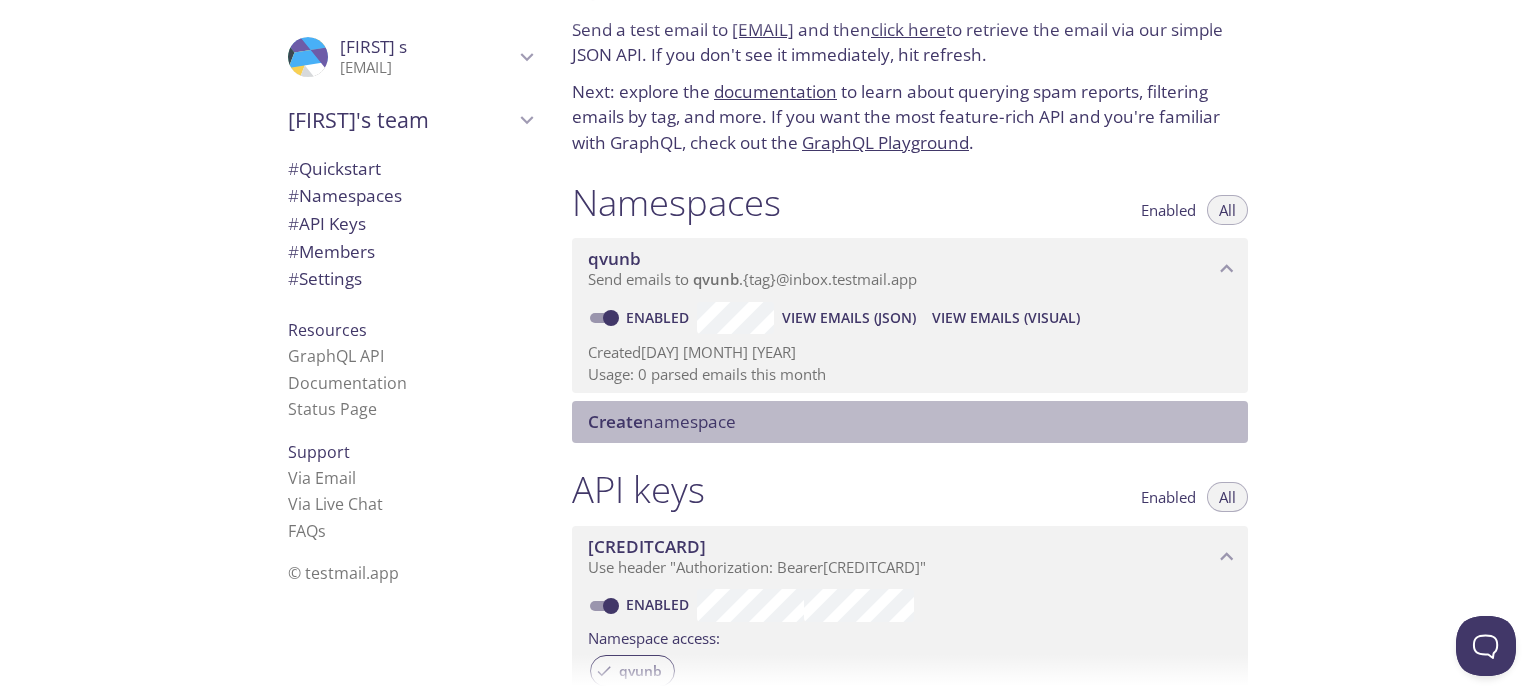 click on "Create  namespace" at bounding box center (914, 422) 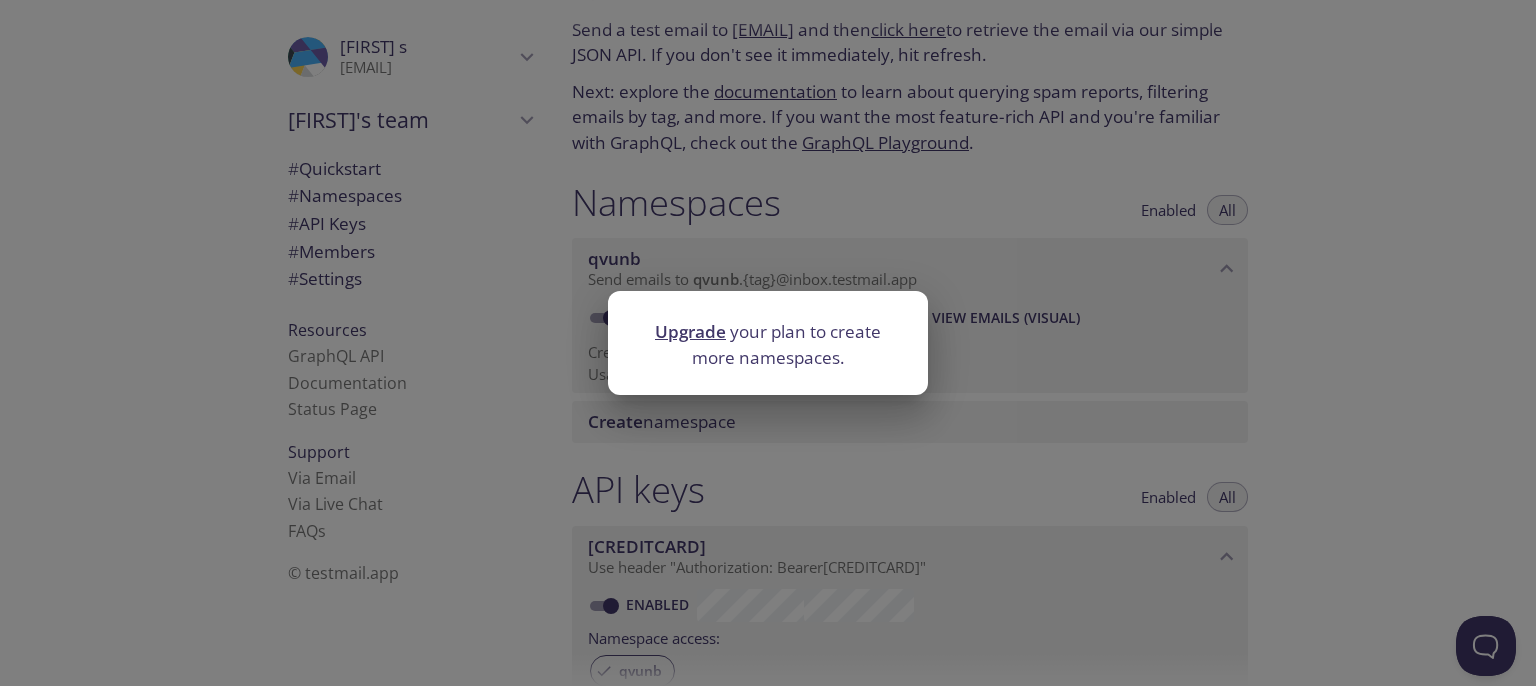 click on "Upgrade   your plan to create more namespaces." at bounding box center (768, 343) 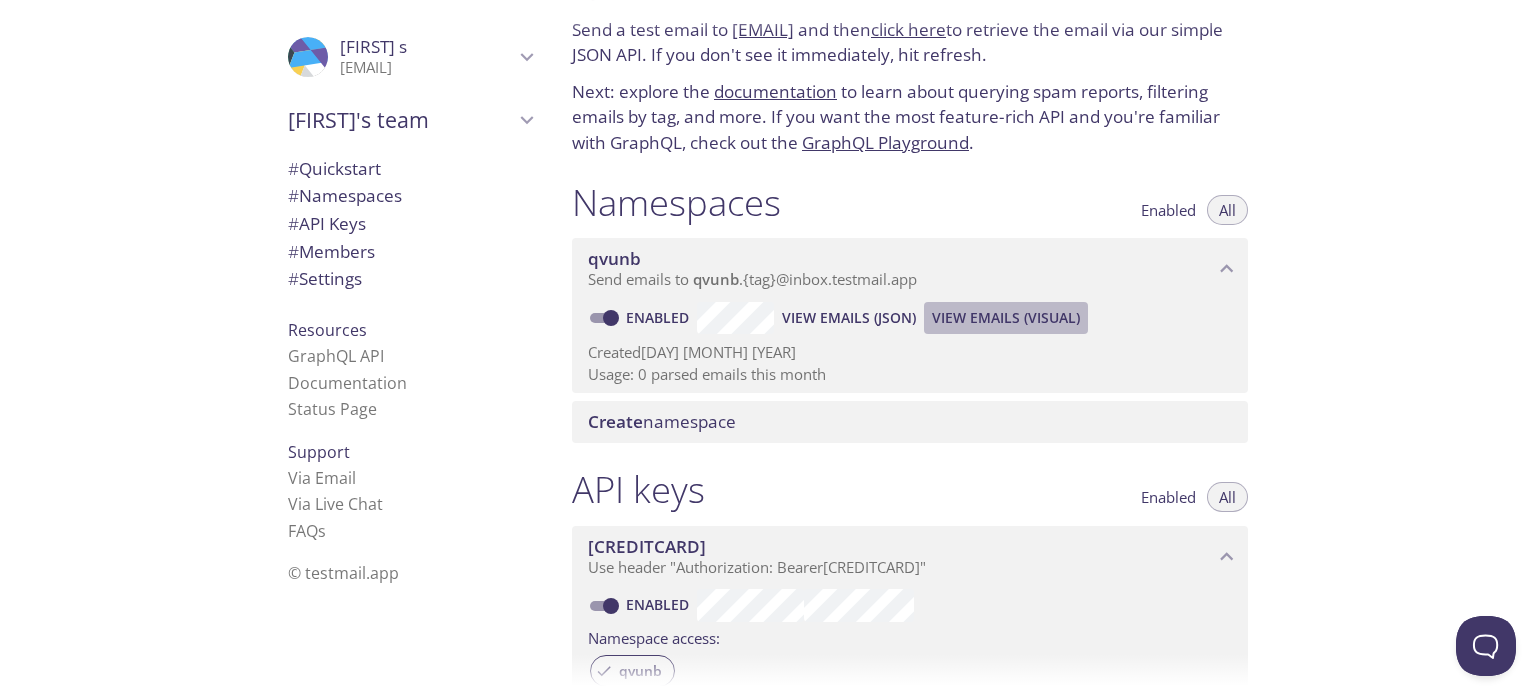 click on "View Emails (Visual)" at bounding box center [1006, 318] 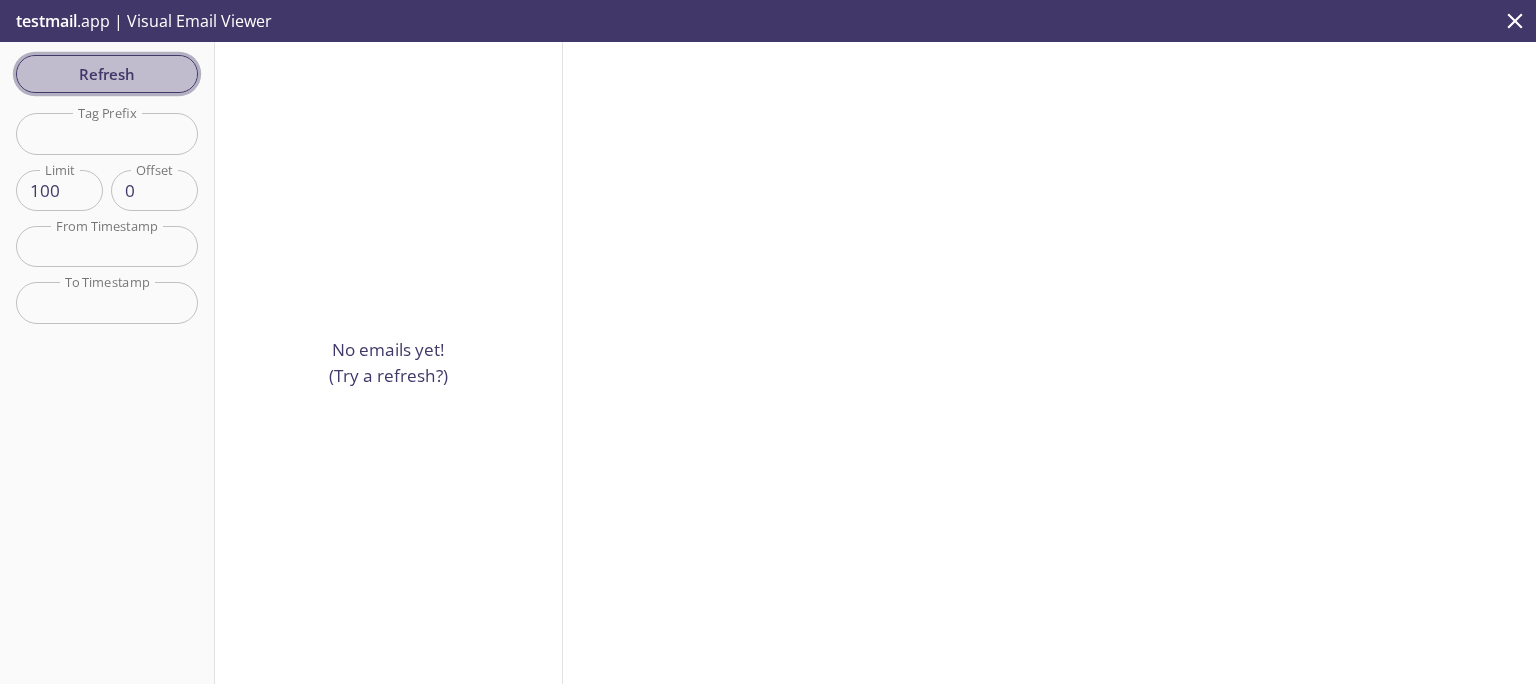 click on "Refresh" at bounding box center [107, 74] 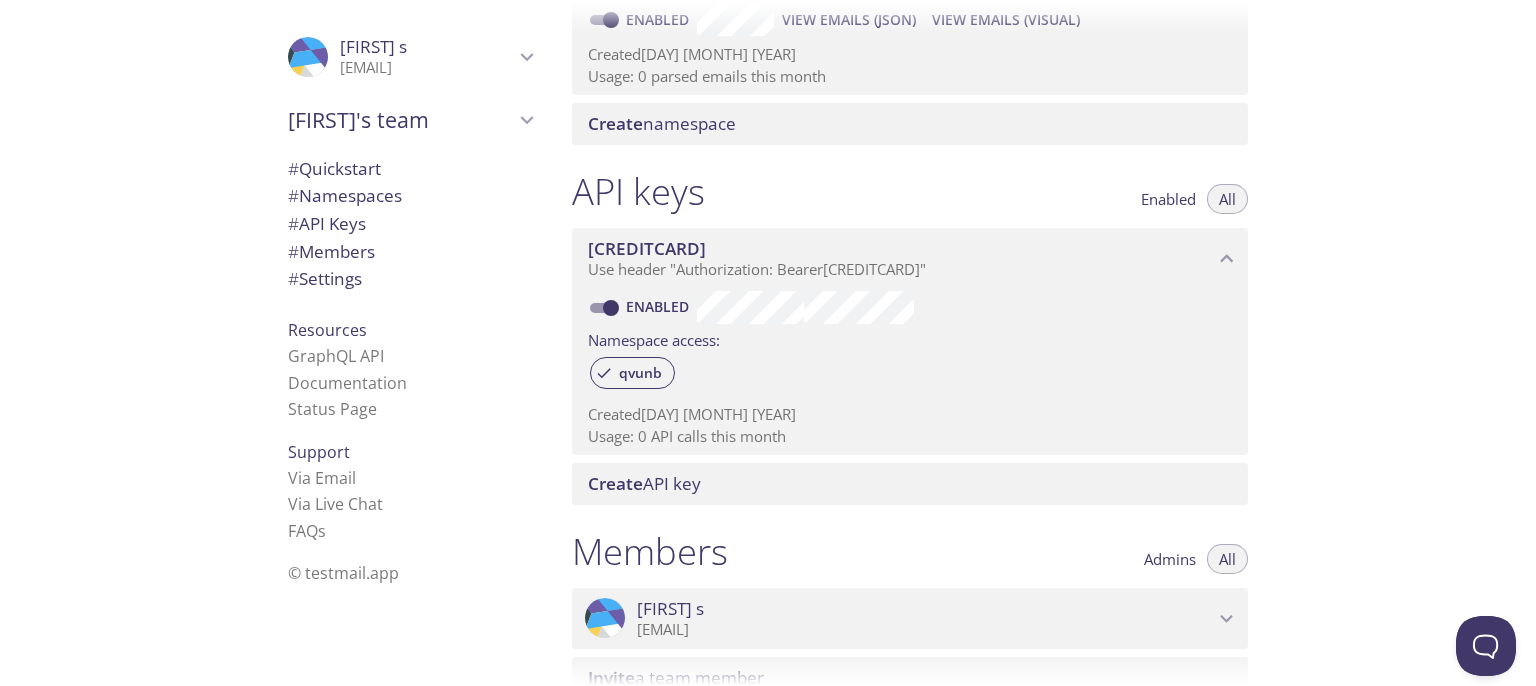 scroll, scrollTop: 360, scrollLeft: 0, axis: vertical 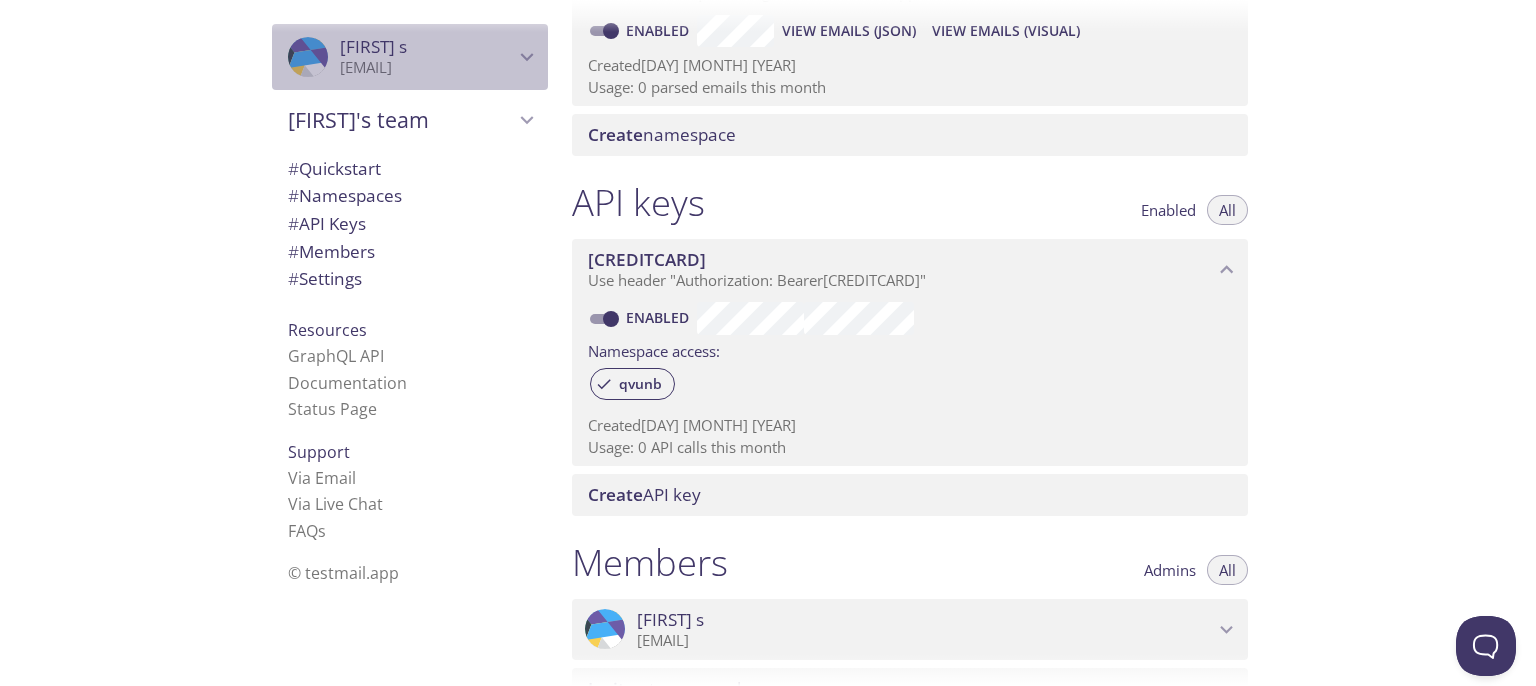 click on "[FIRST]   [LAST]" at bounding box center [427, 47] 